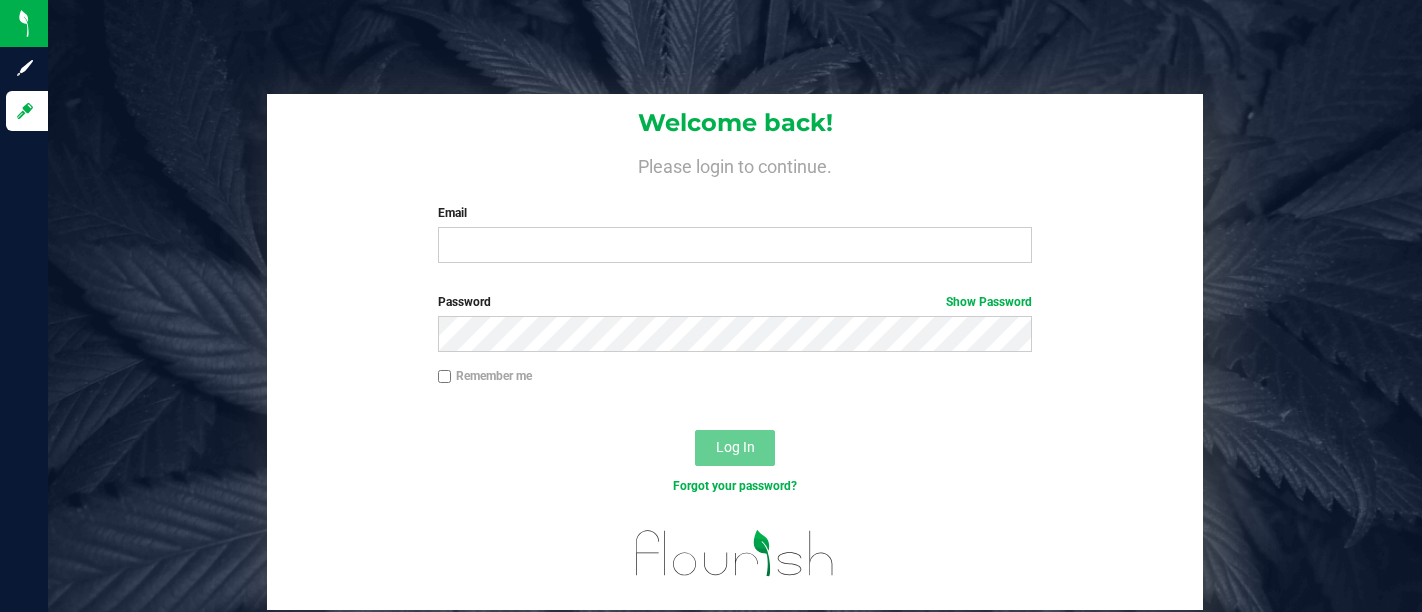 scroll, scrollTop: 0, scrollLeft: 0, axis: both 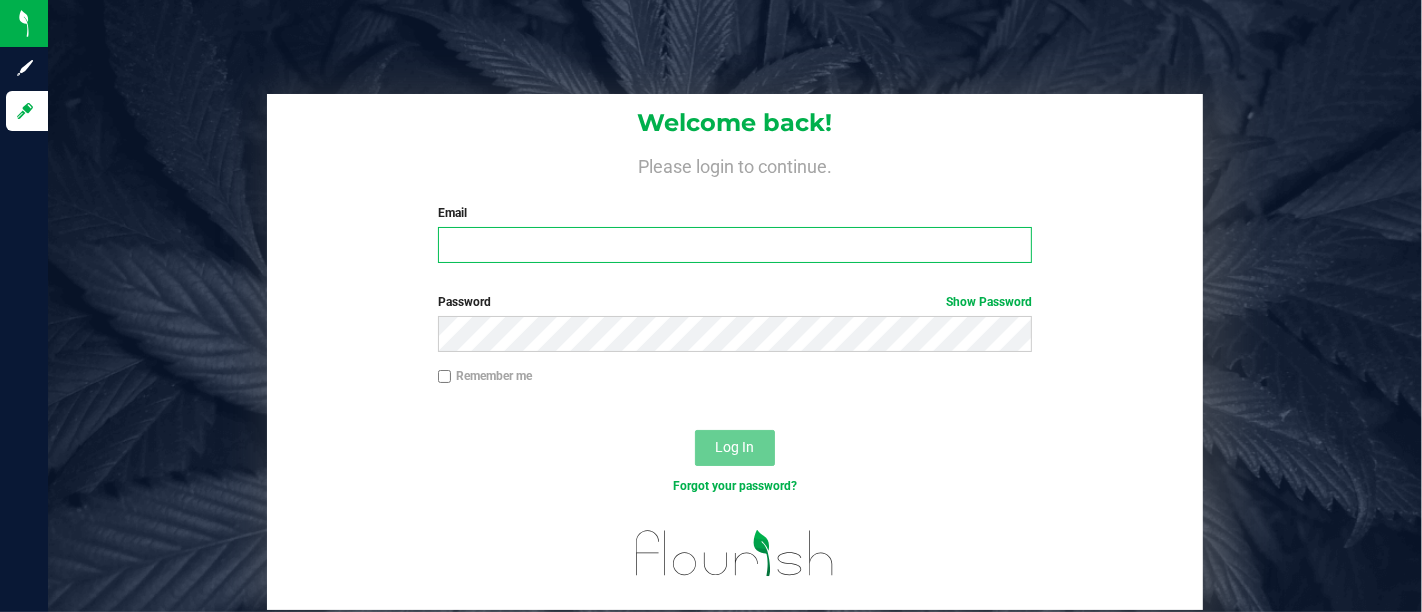 type on "[USERNAME]@[DOMAIN].com" 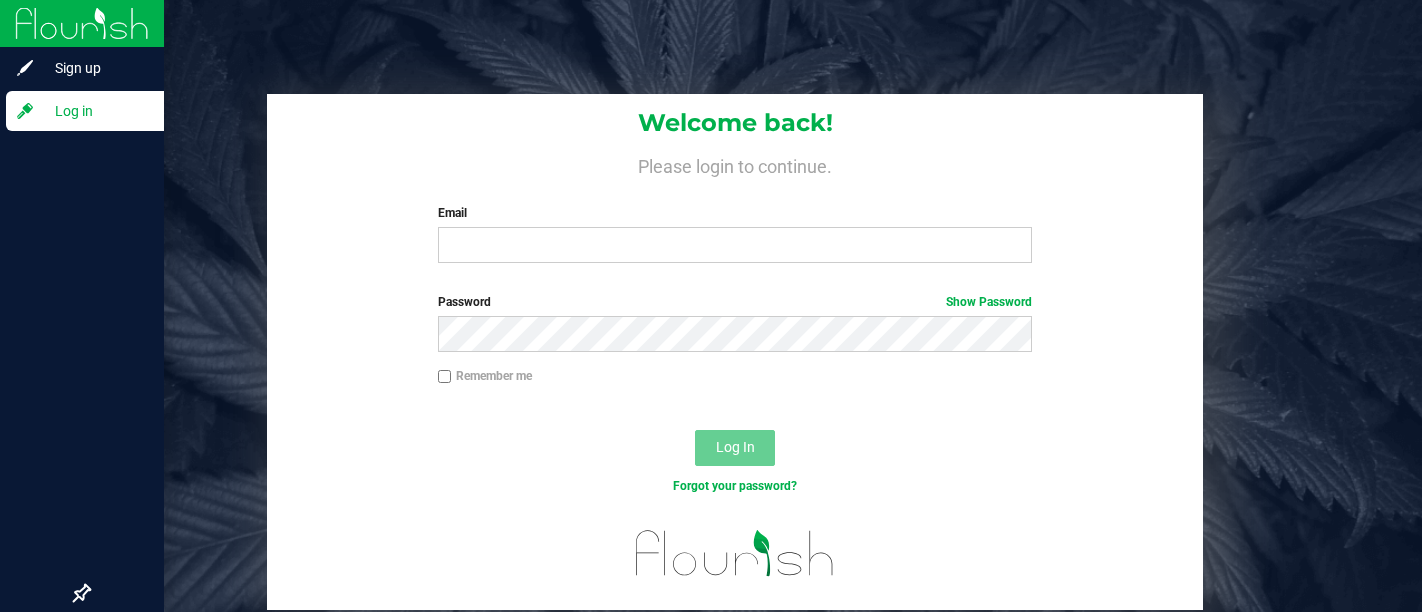 scroll, scrollTop: 0, scrollLeft: 0, axis: both 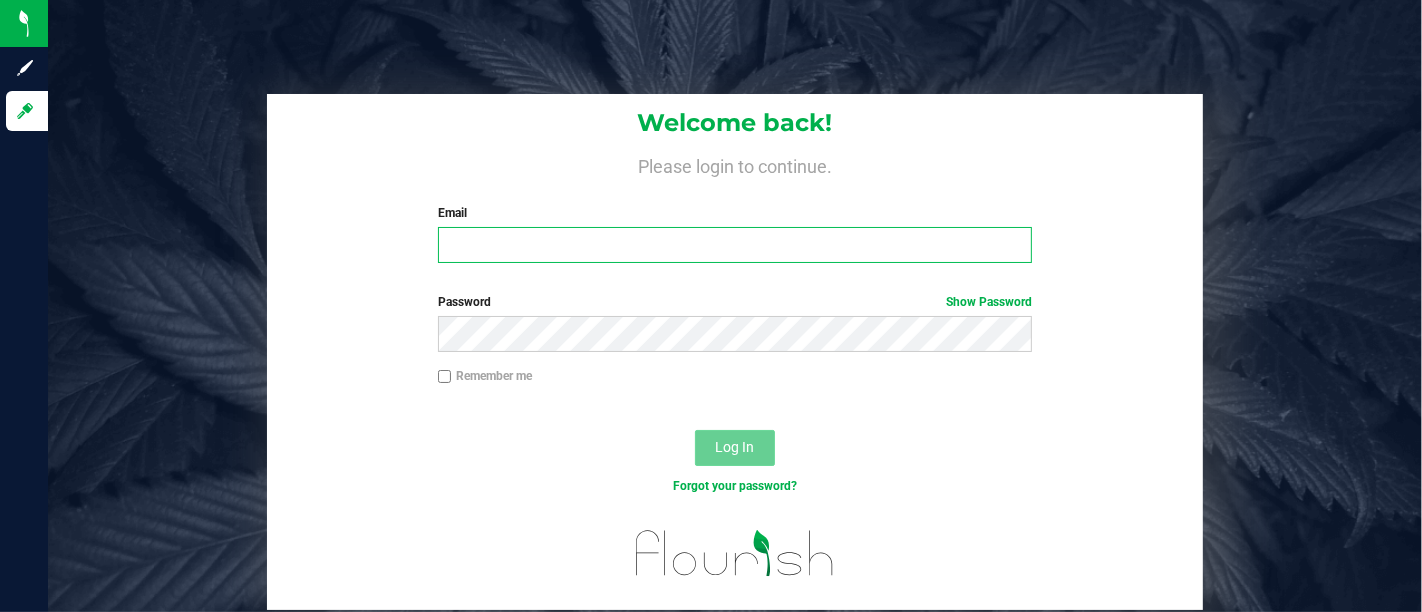 type on "[EMAIL]" 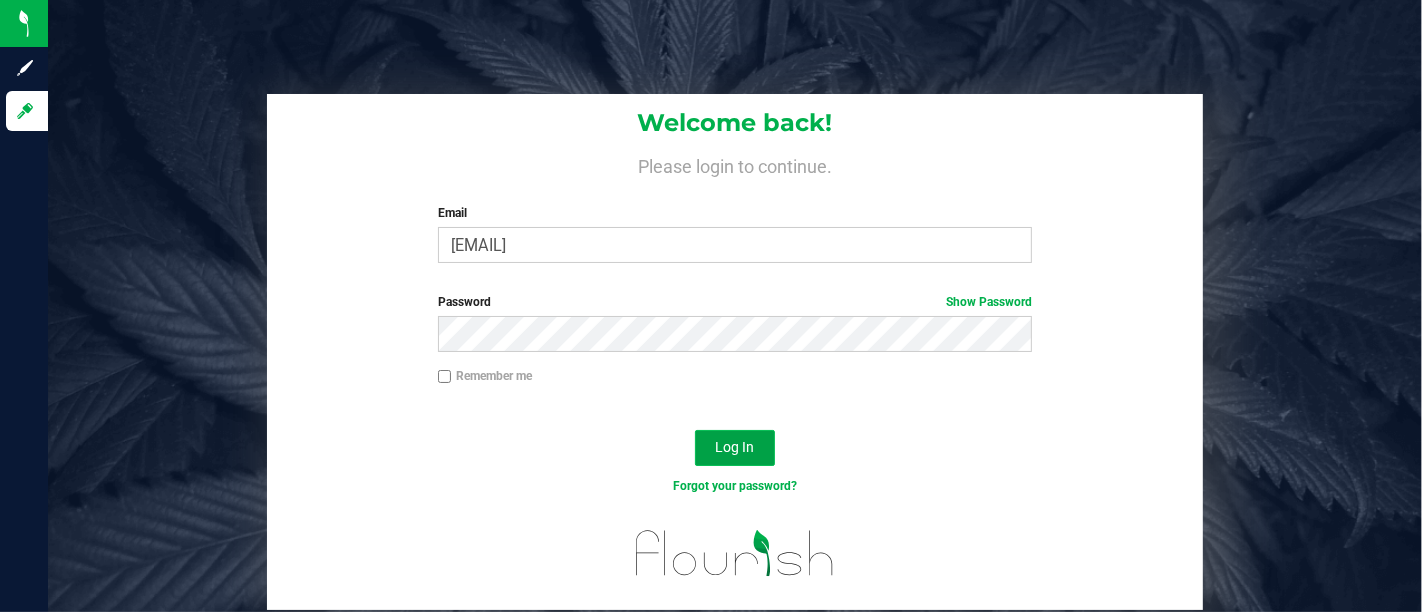click on "Log In" at bounding box center (735, 447) 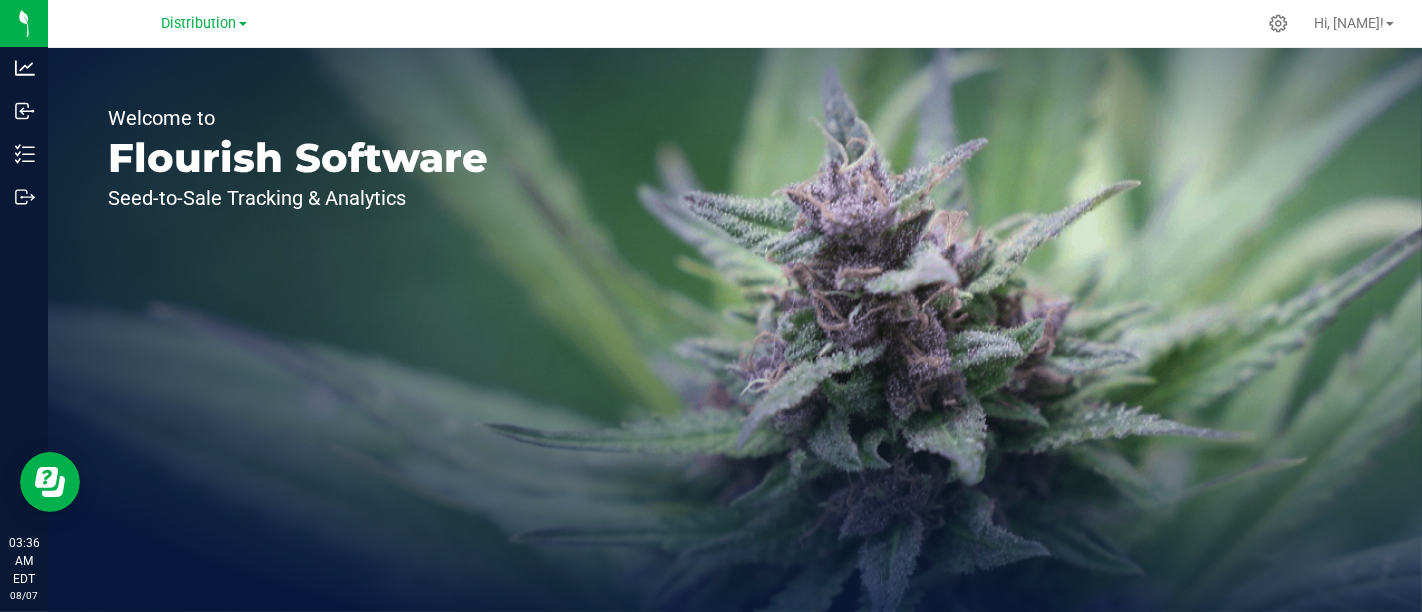 scroll, scrollTop: 0, scrollLeft: 0, axis: both 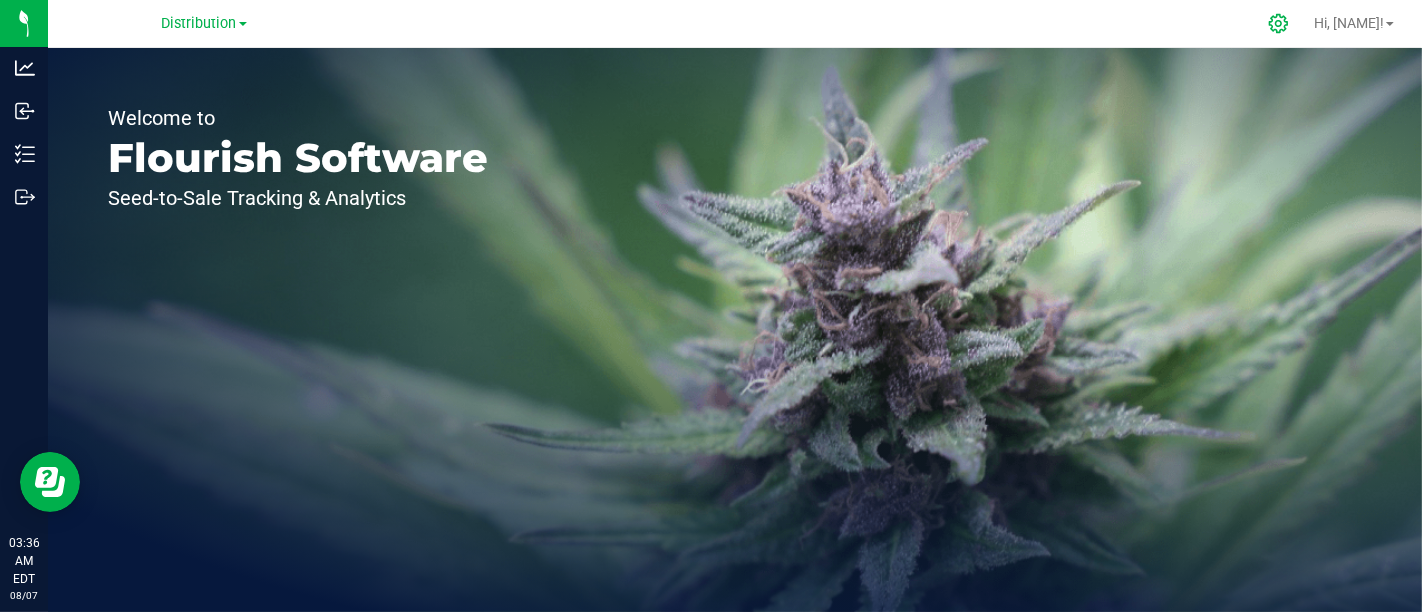 click 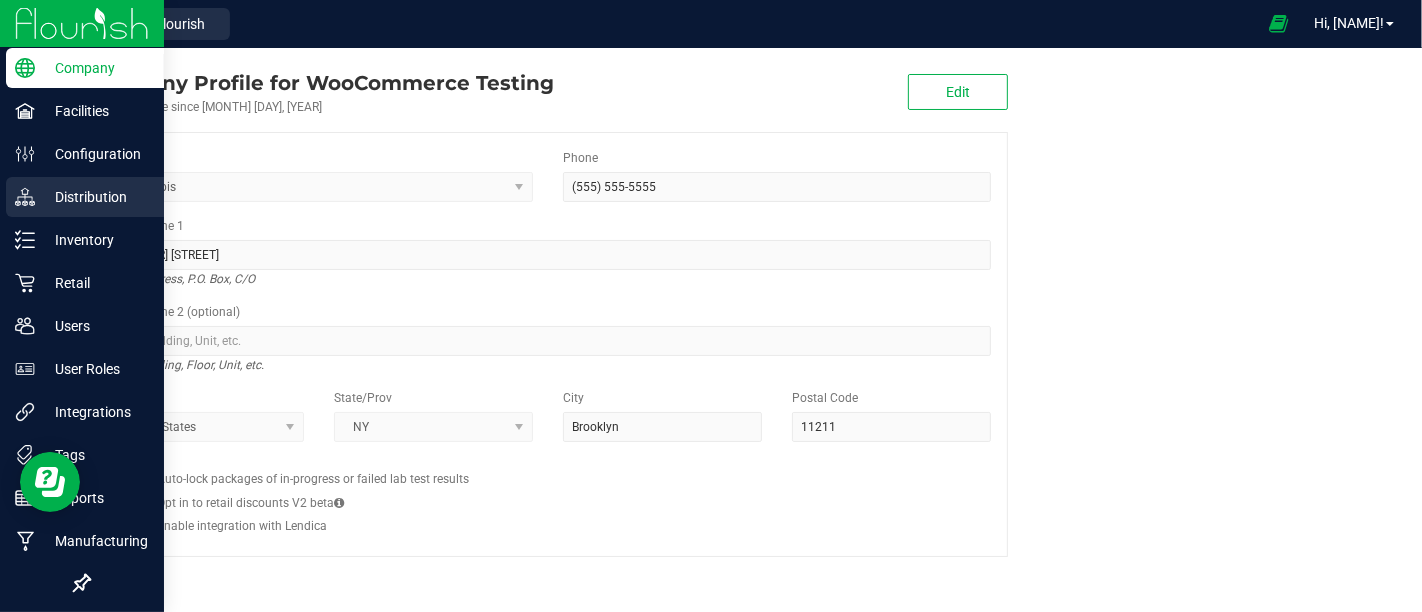 click on "Distribution" at bounding box center (95, 197) 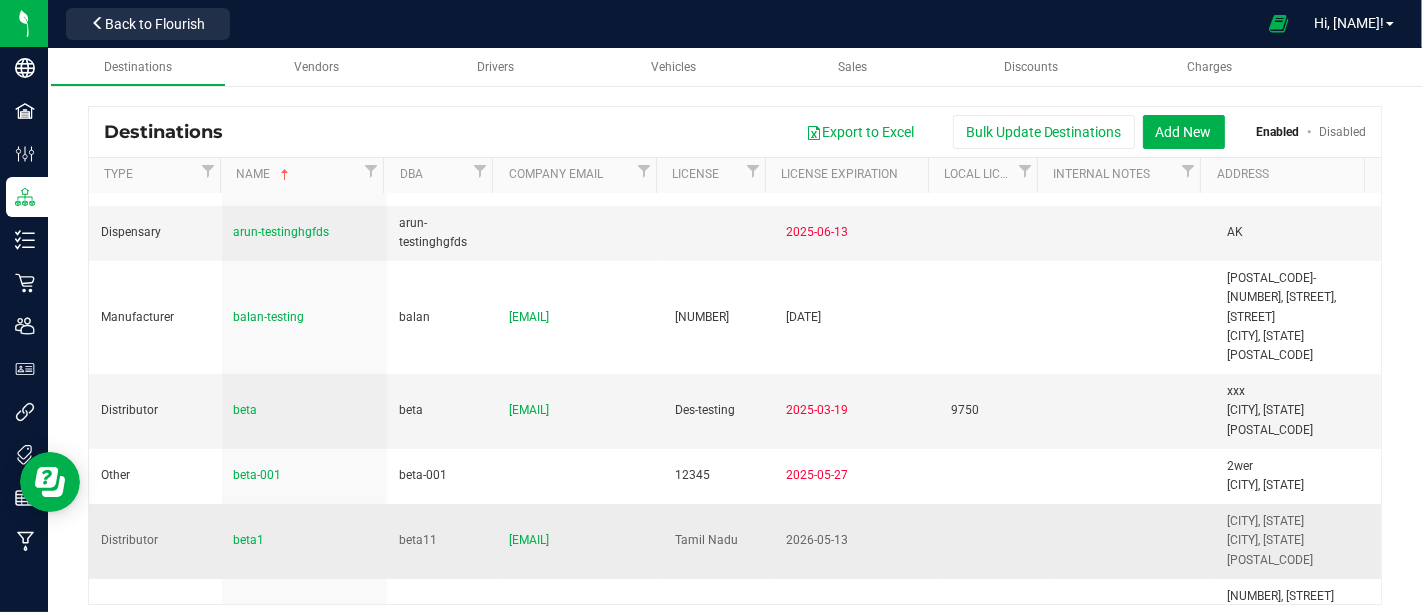 scroll, scrollTop: 0, scrollLeft: 0, axis: both 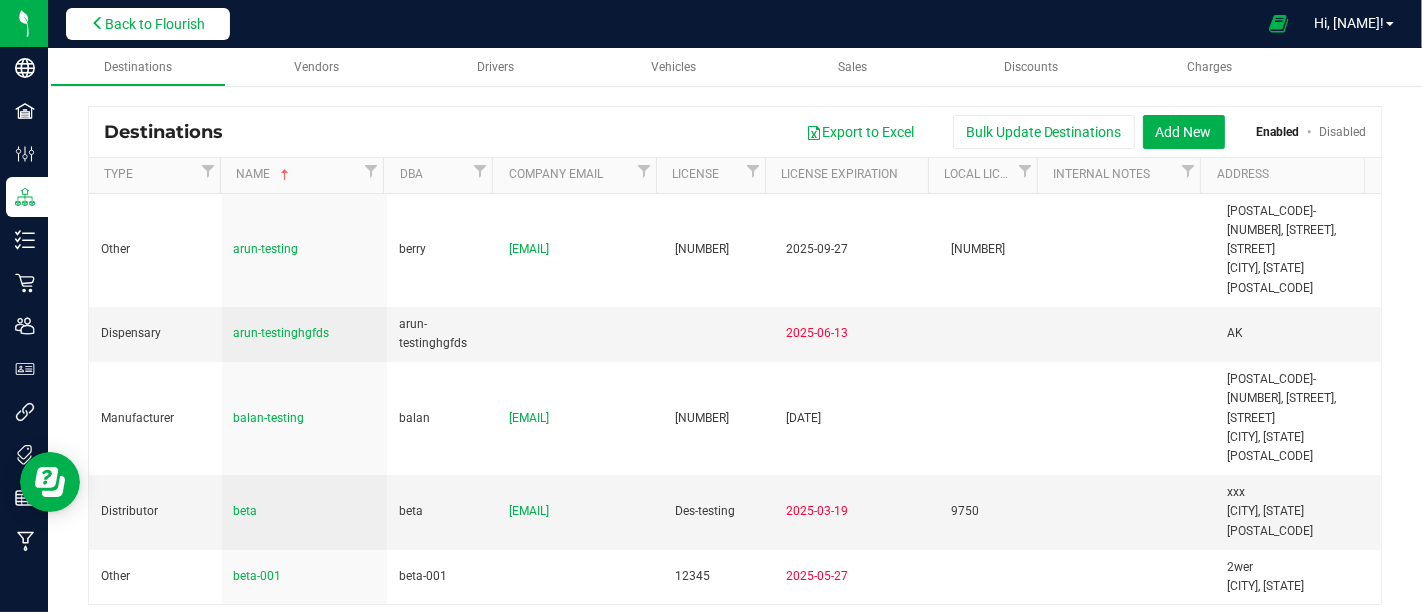 click on "Back to Flourish" at bounding box center [148, 24] 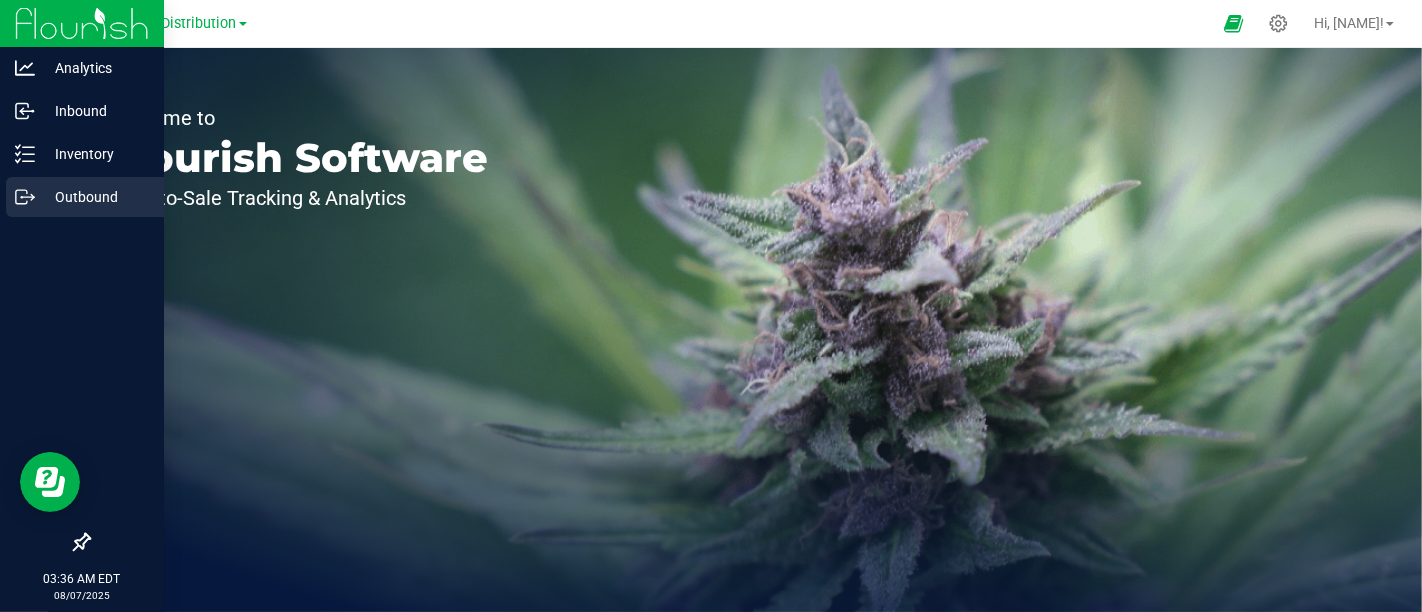 click on "Outbound" at bounding box center (95, 197) 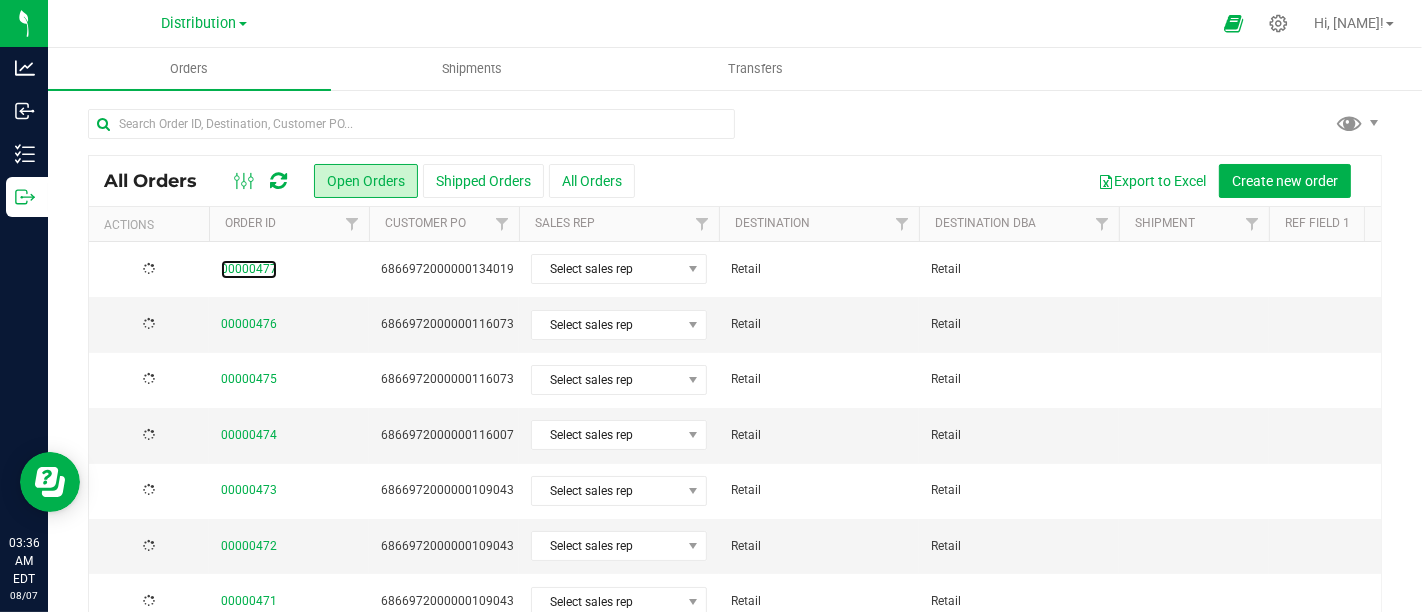 click on "00000477" at bounding box center (249, 269) 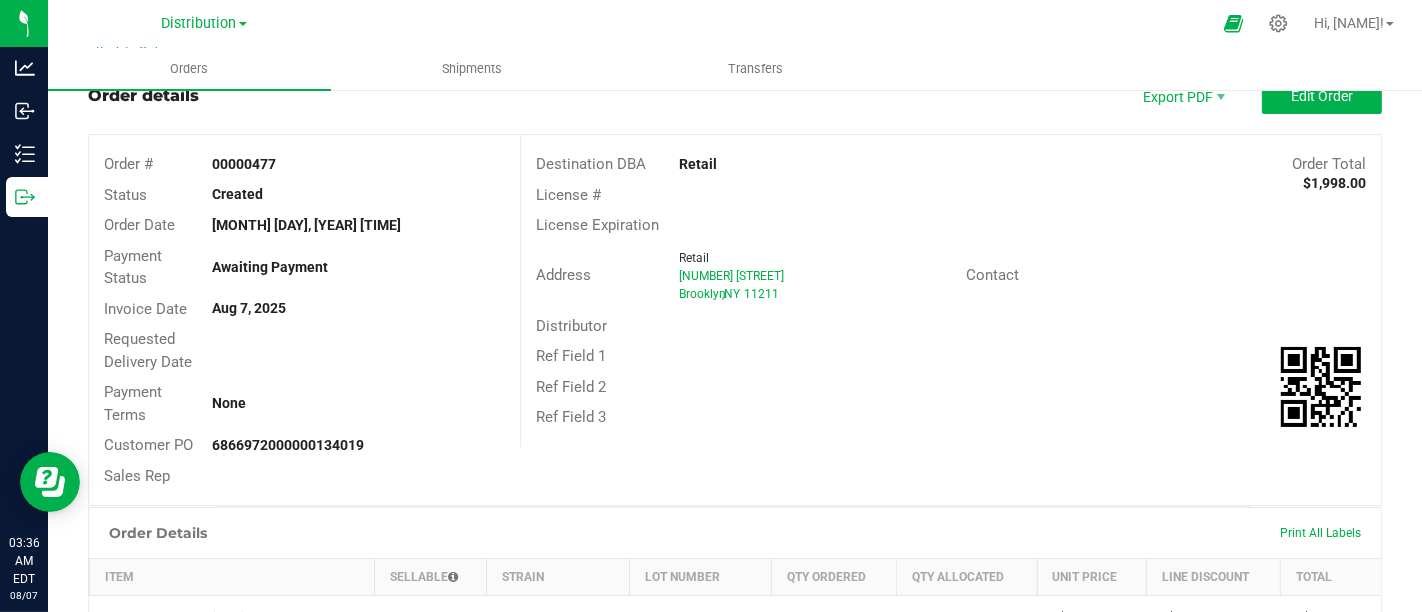 scroll, scrollTop: 0, scrollLeft: 0, axis: both 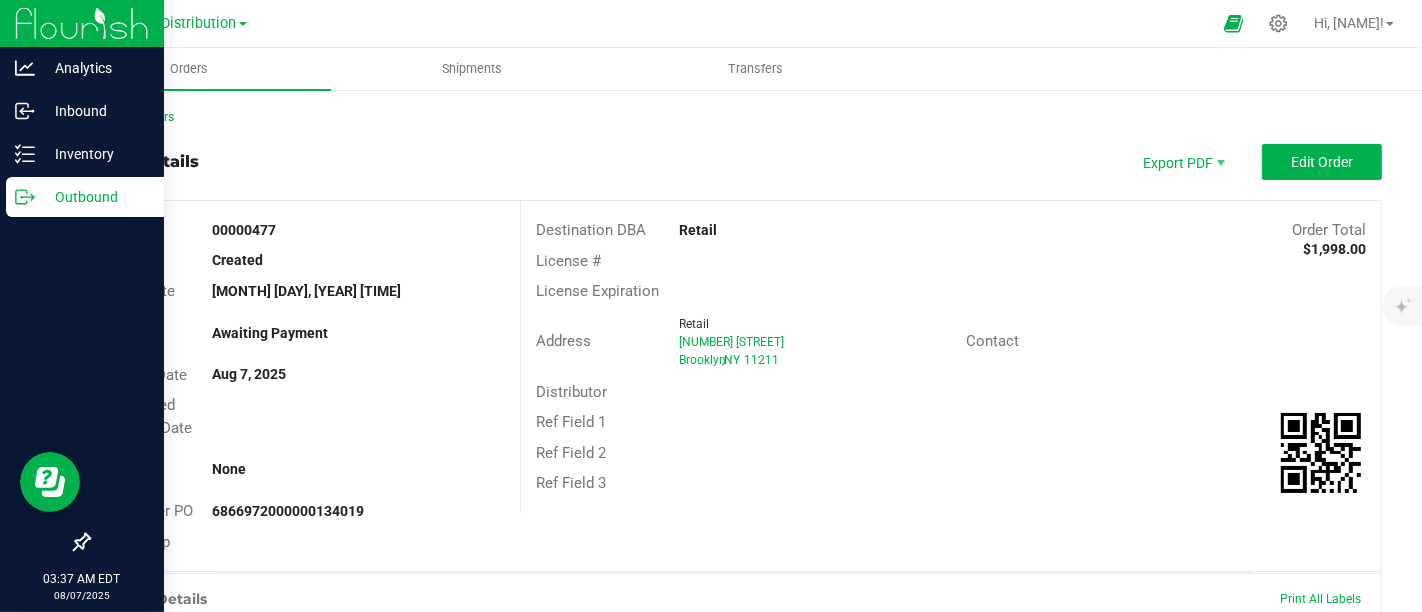 click on "Outbound" at bounding box center (95, 197) 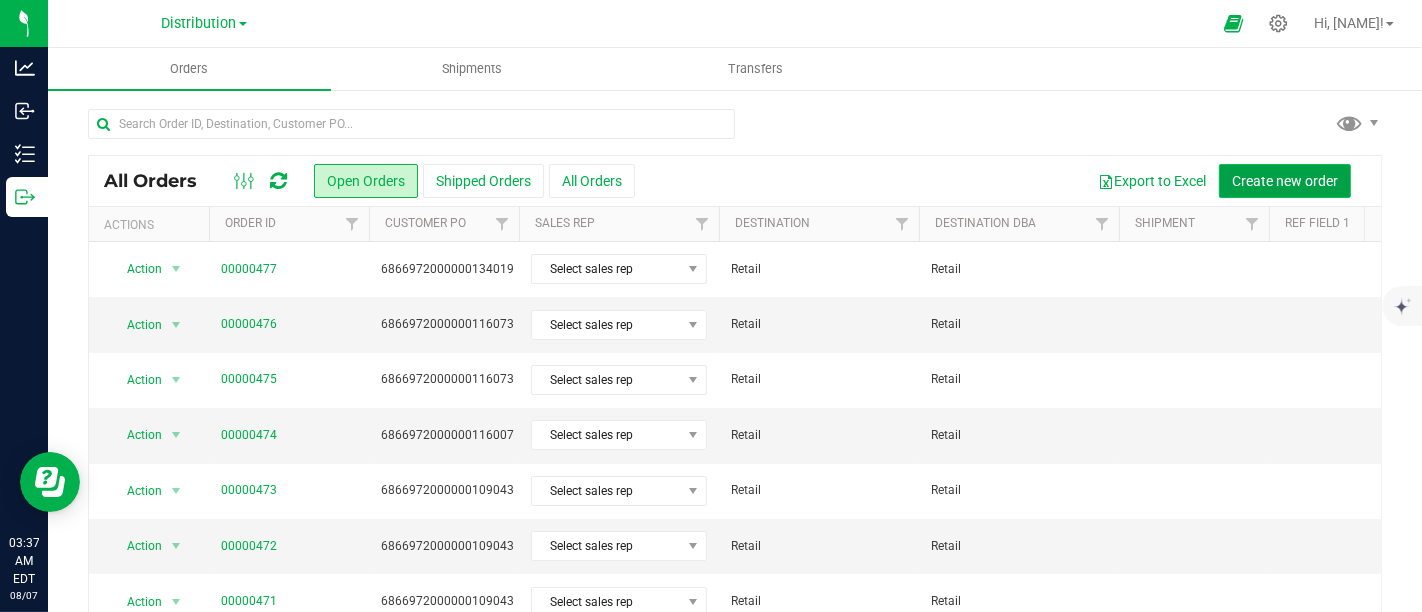 click on "Create new order" at bounding box center [1285, 181] 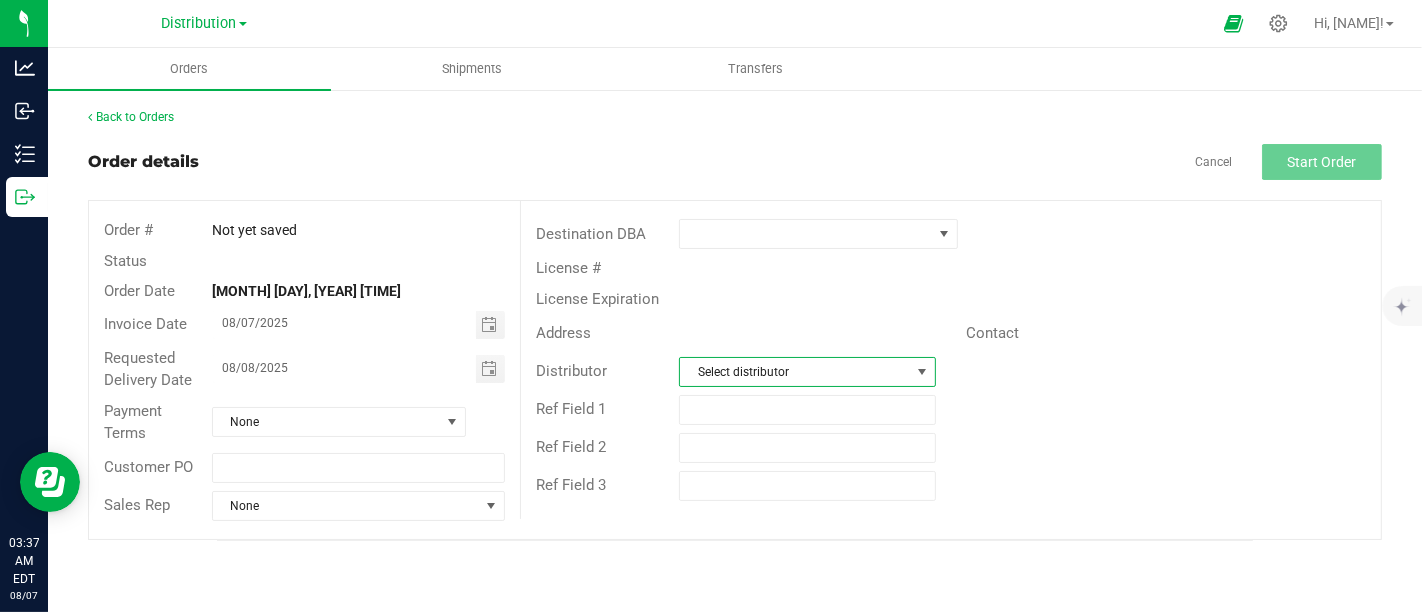click on "Select distributor" at bounding box center (795, 372) 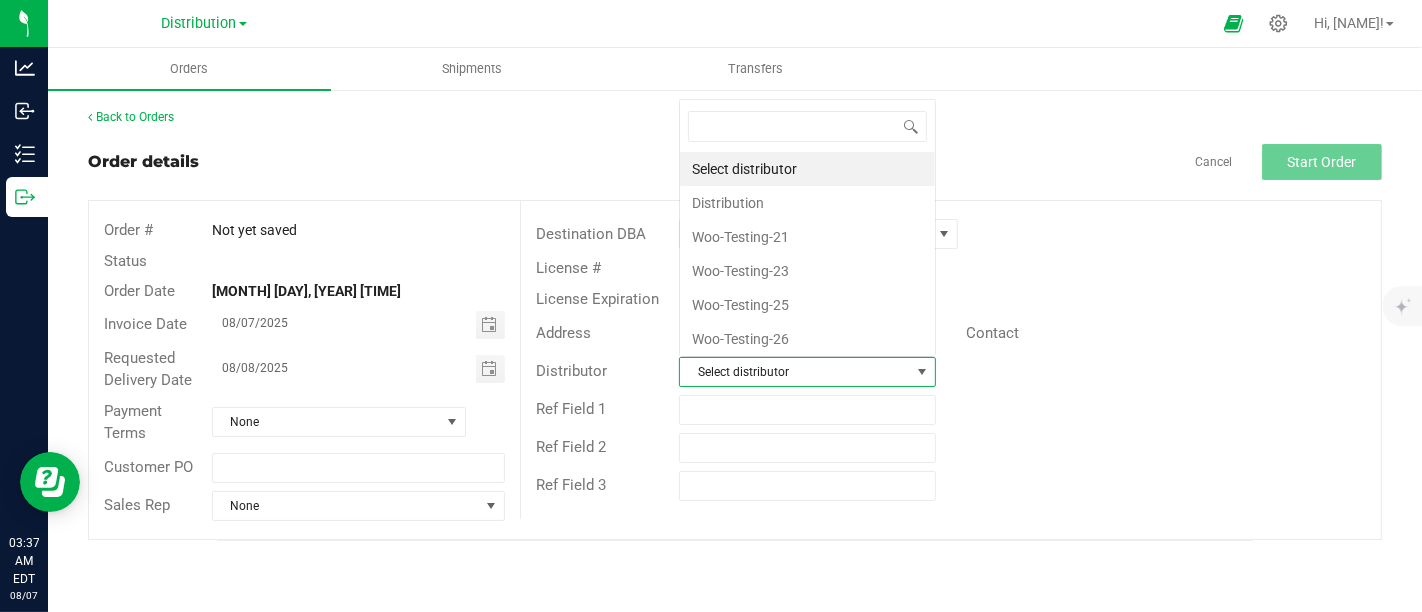 scroll, scrollTop: 0, scrollLeft: 0, axis: both 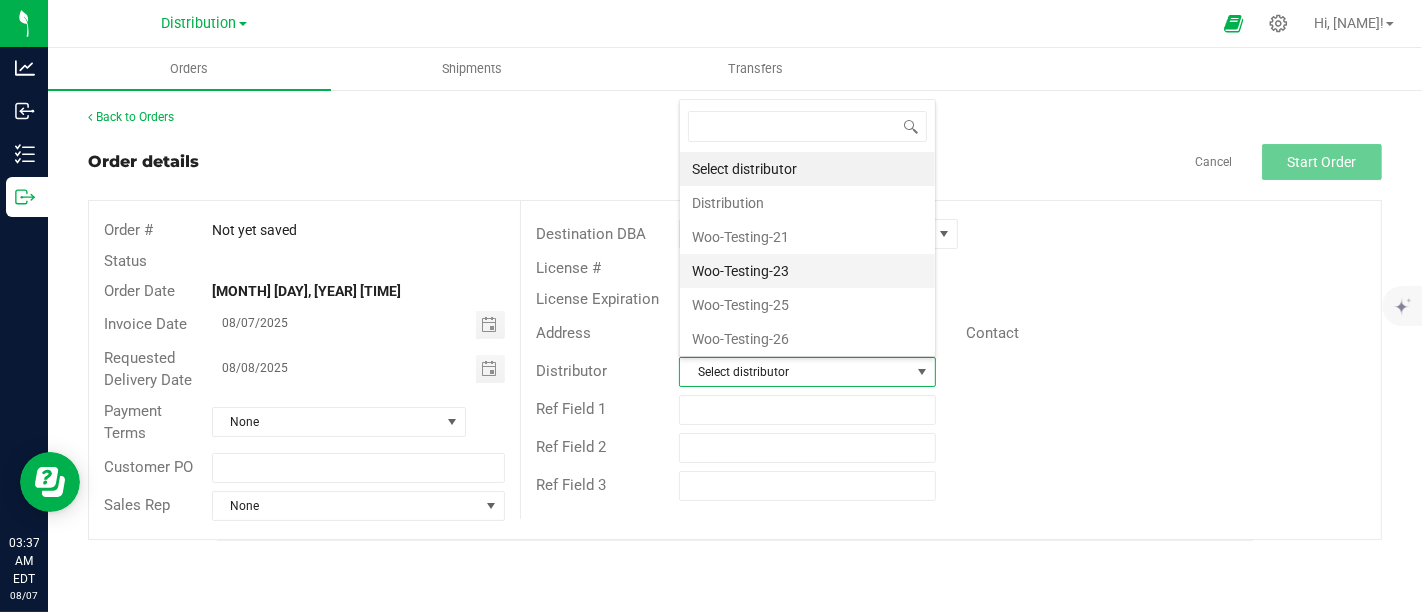 click on "Woo-Testing-23" at bounding box center [807, 271] 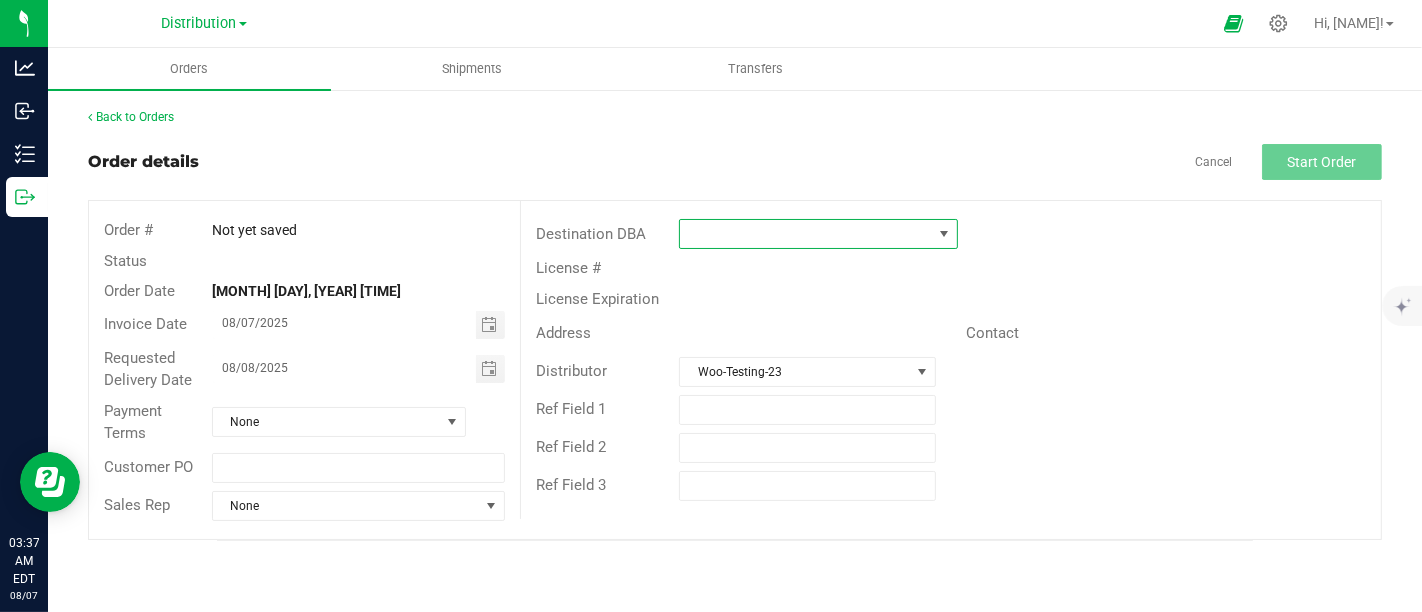 click at bounding box center (806, 234) 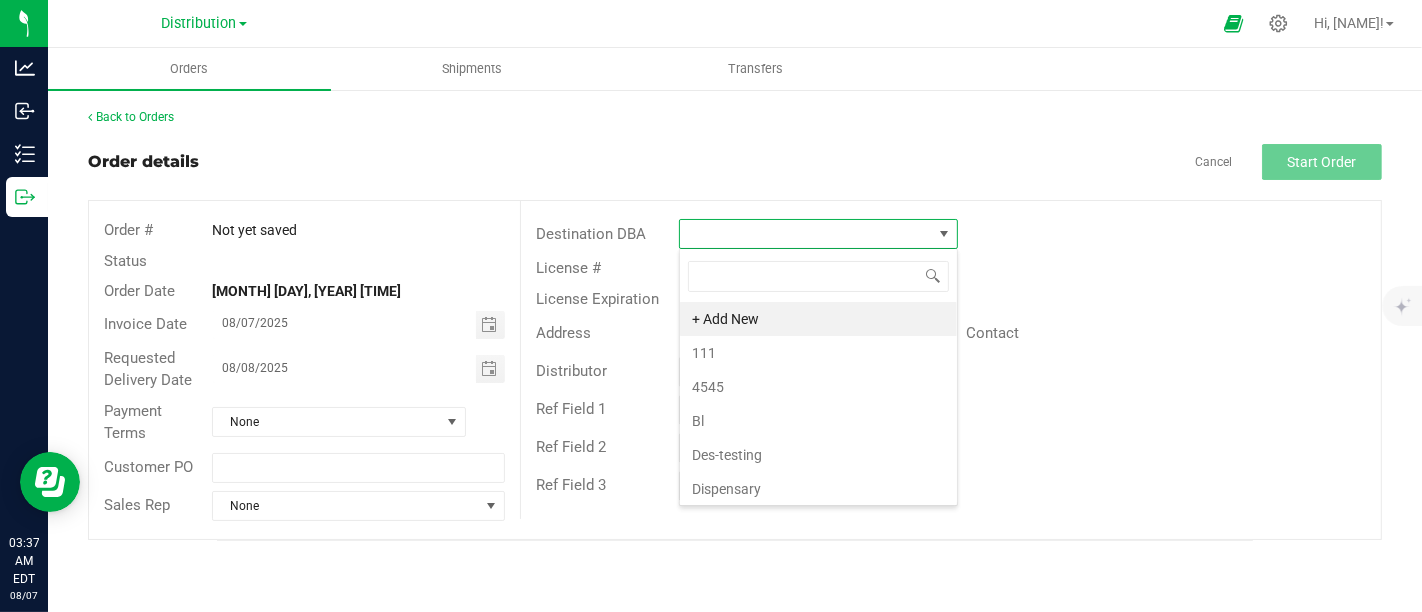 scroll, scrollTop: 99970, scrollLeft: 99720, axis: both 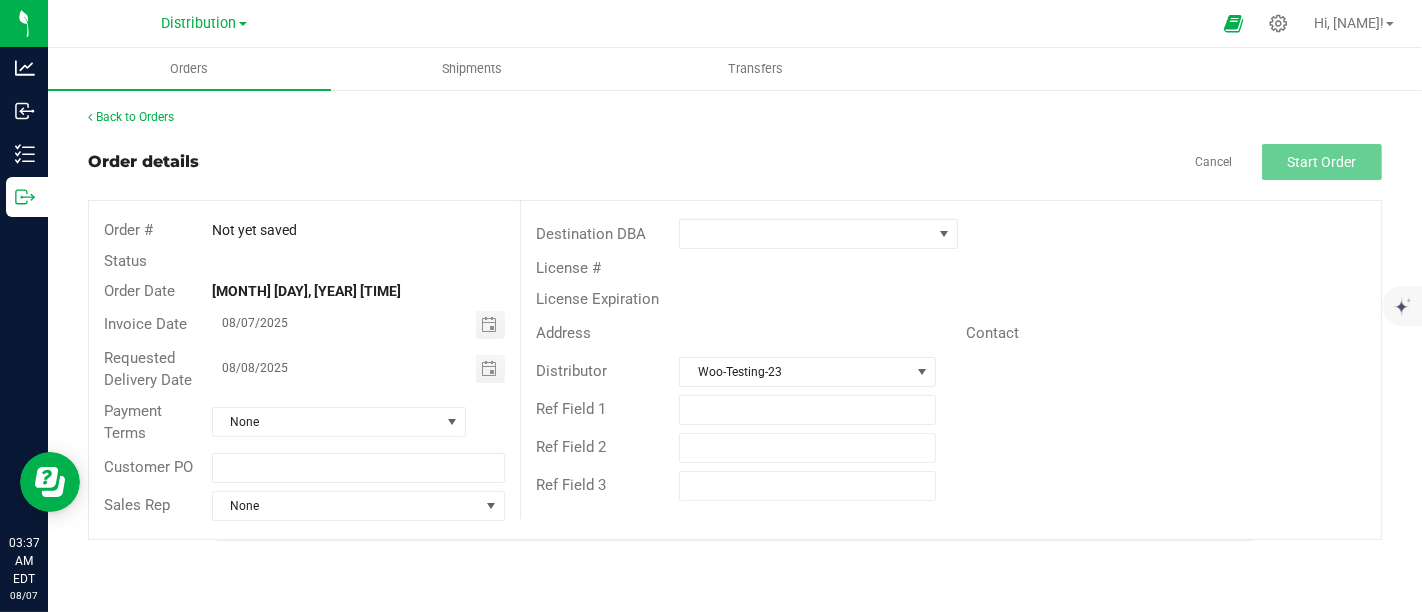 click on "Address  [PRODUCT]" at bounding box center (951, 372) 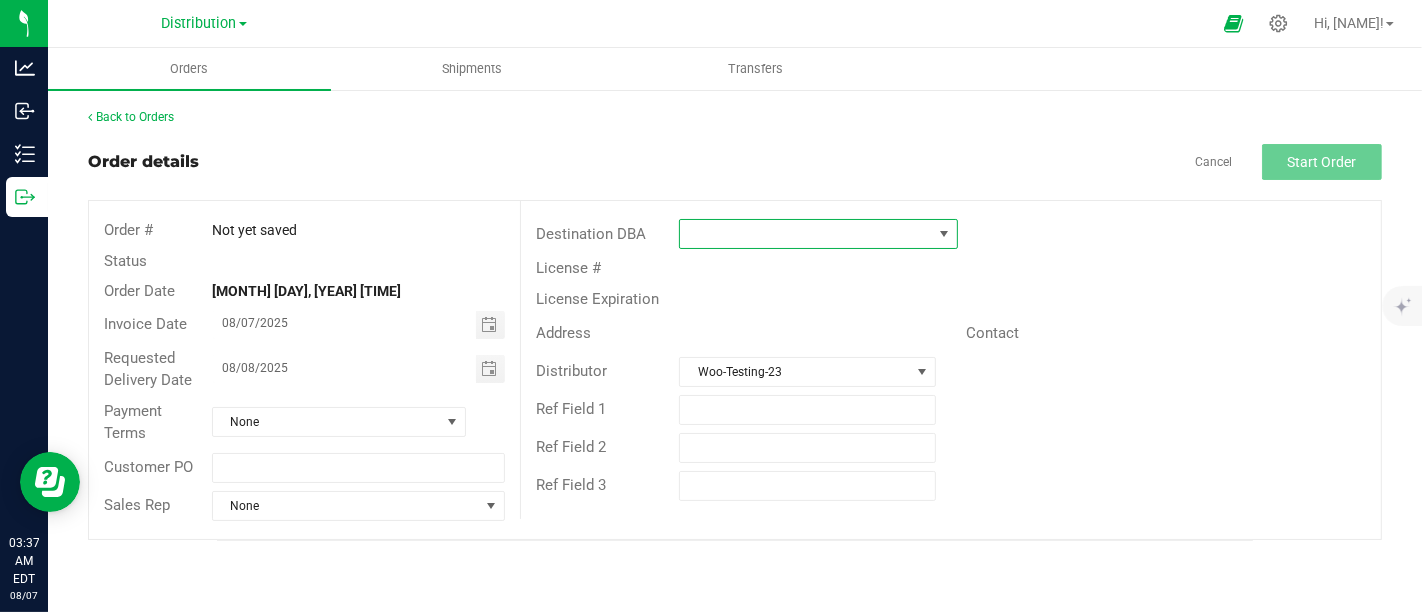 click at bounding box center (806, 234) 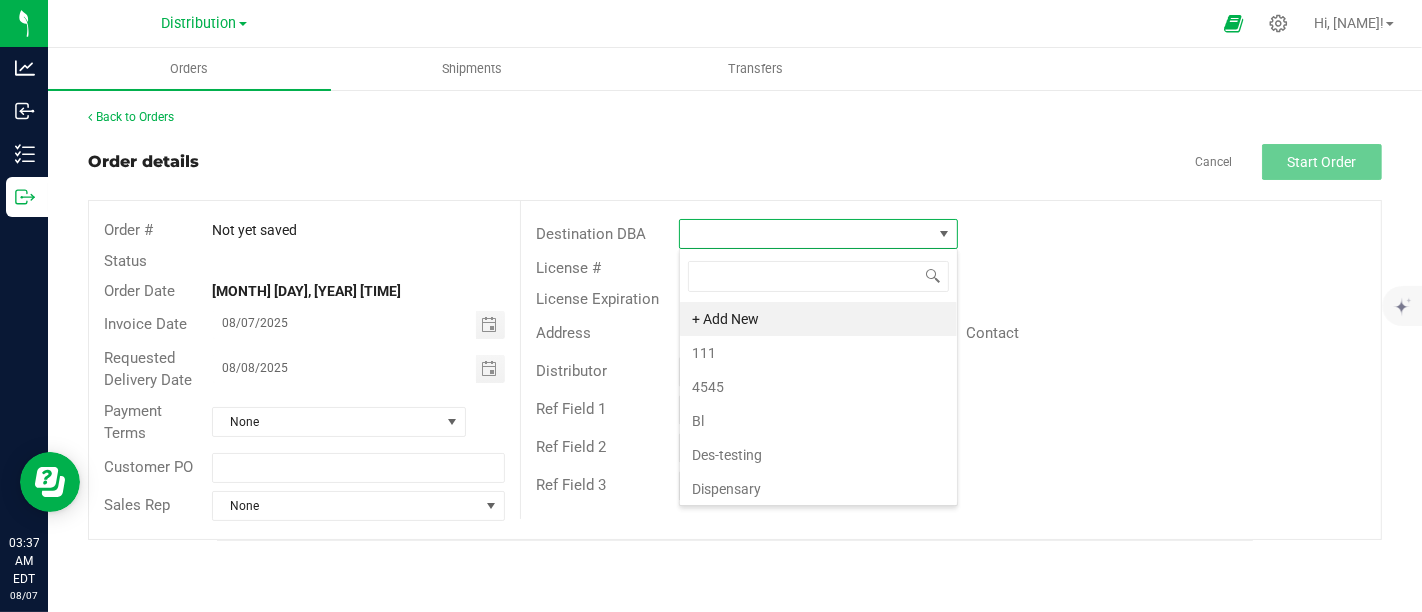 scroll, scrollTop: 99970, scrollLeft: 99720, axis: both 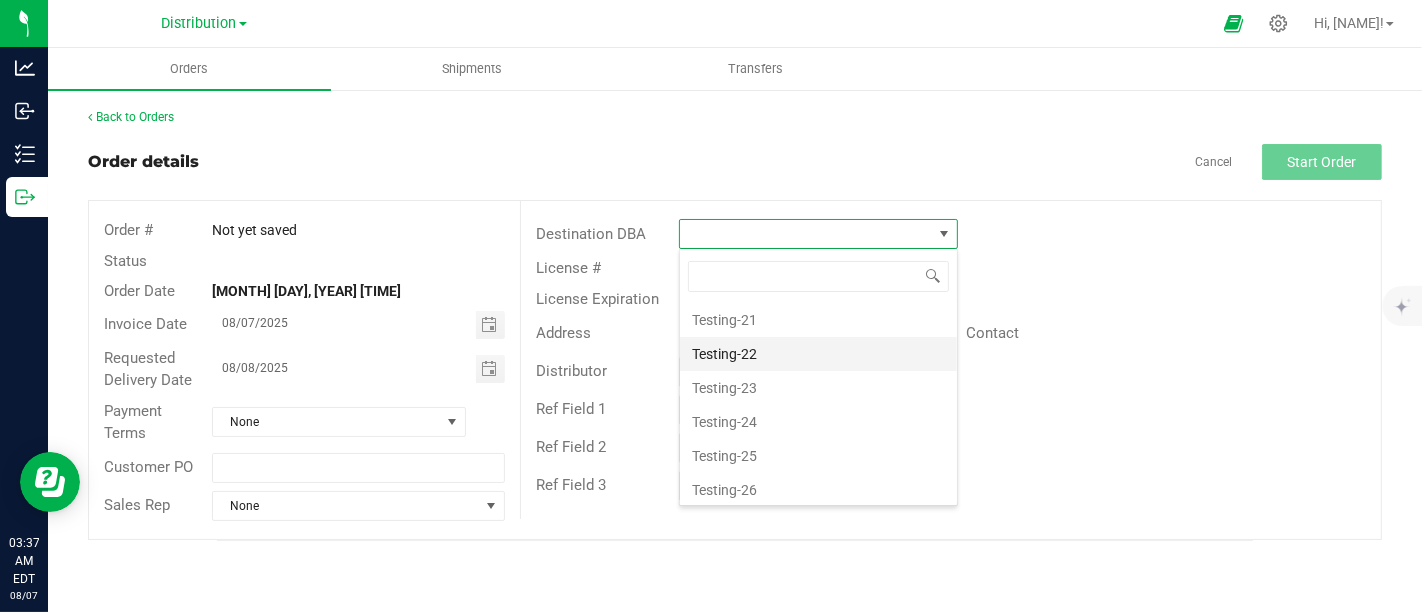 click on "Testing-22" at bounding box center [818, 354] 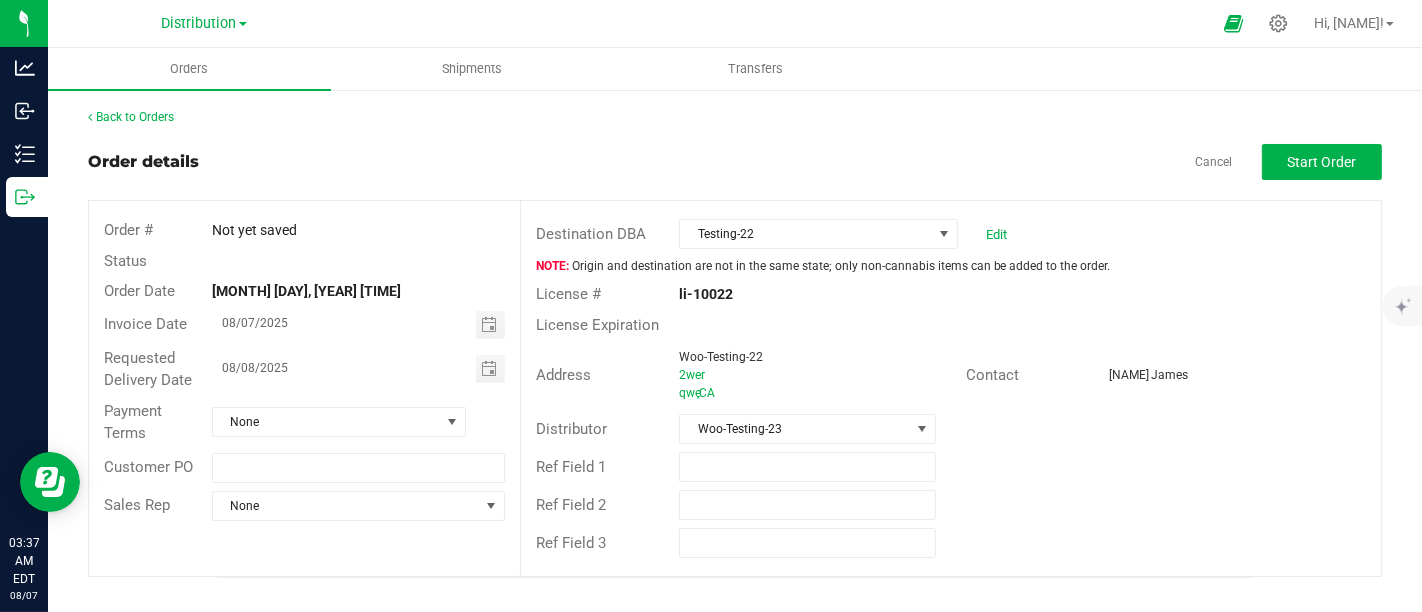 drag, startPoint x: 731, startPoint y: 392, endPoint x: 653, endPoint y: 361, distance: 83.9345 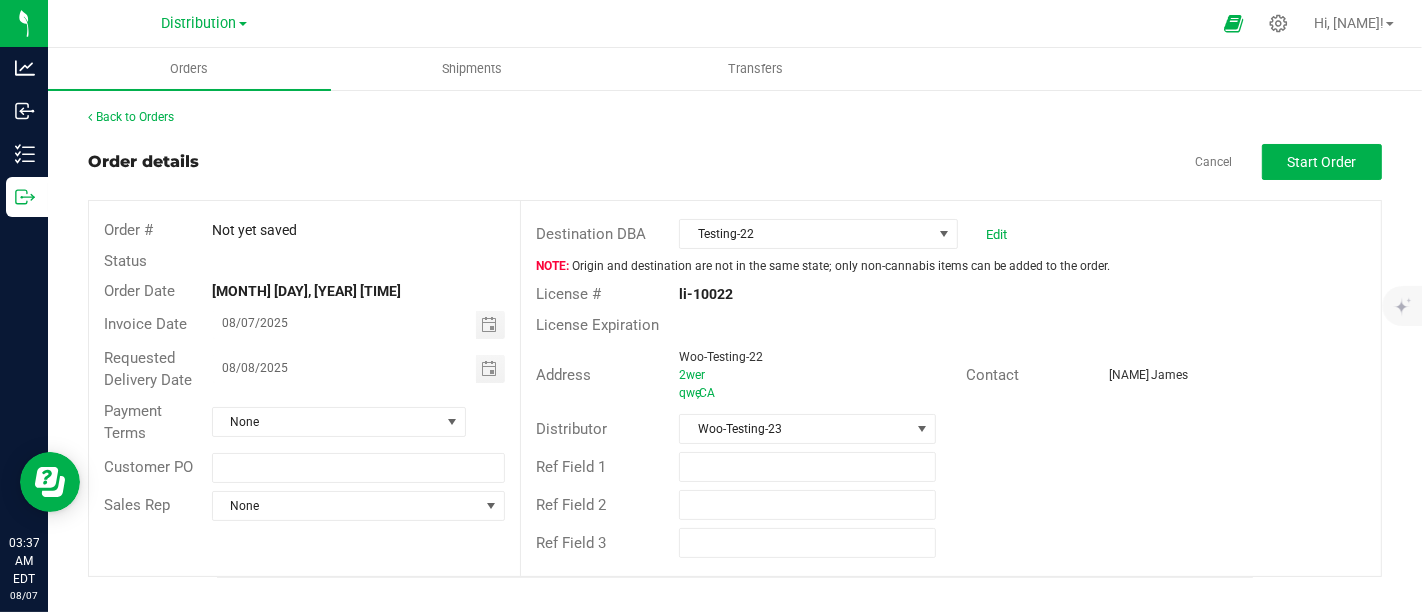 click on "Address  [PRODUCT] [CITY], [STATE]" at bounding box center (743, 375) 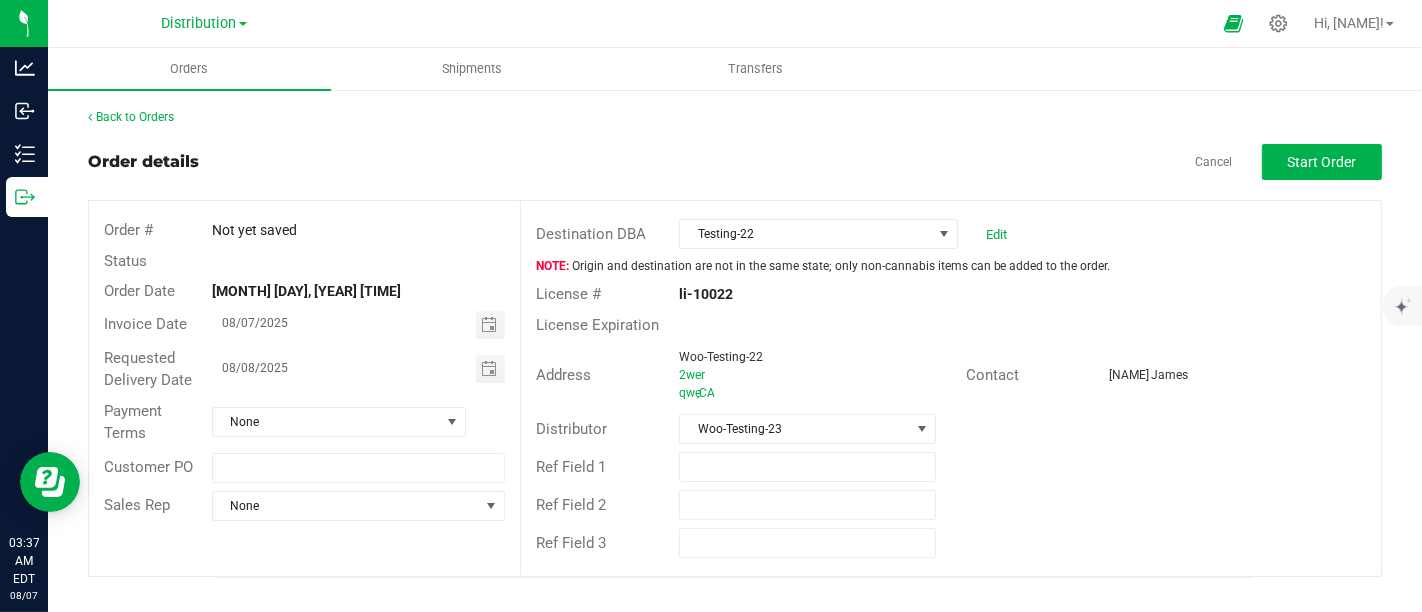 click on "[CITY], [STATE]" at bounding box center [815, 393] 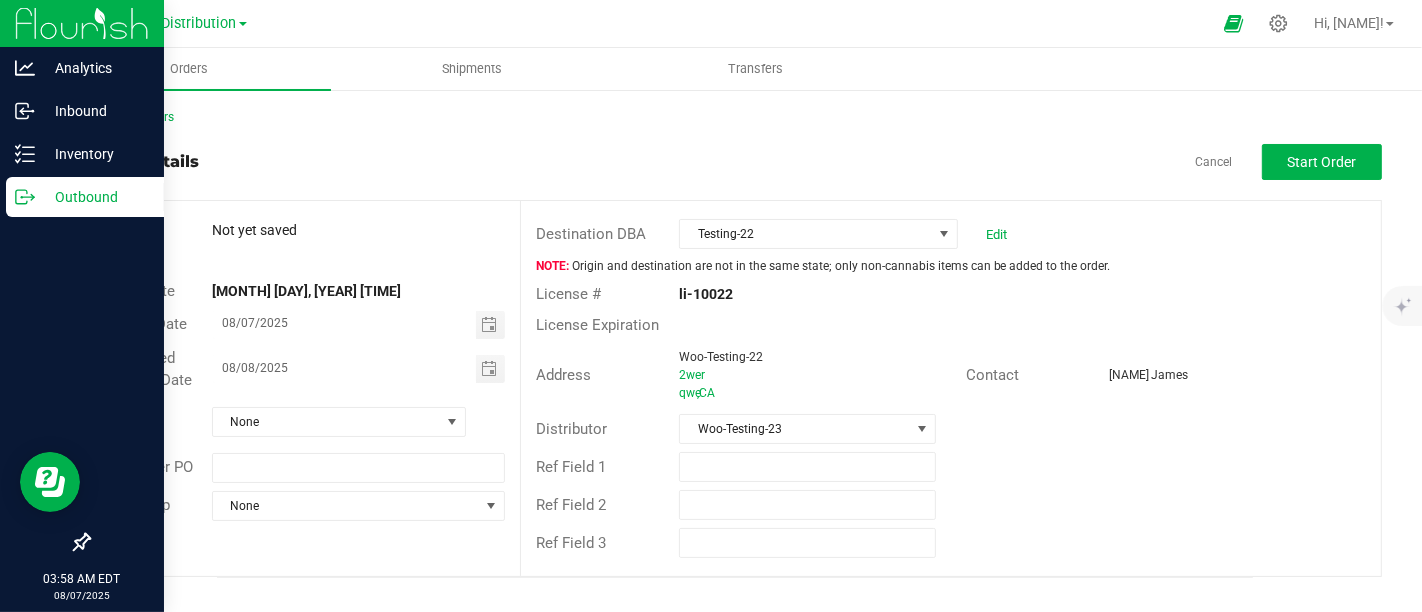 click at bounding box center (82, 23) 